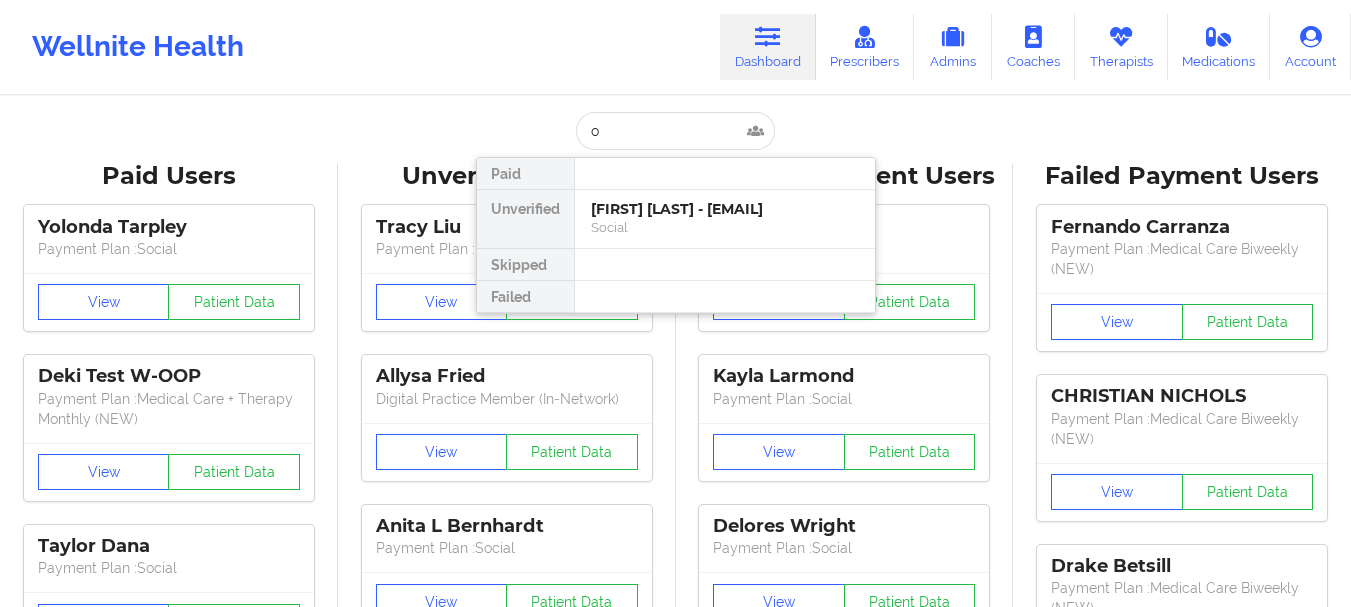 scroll, scrollTop: 0, scrollLeft: 0, axis: both 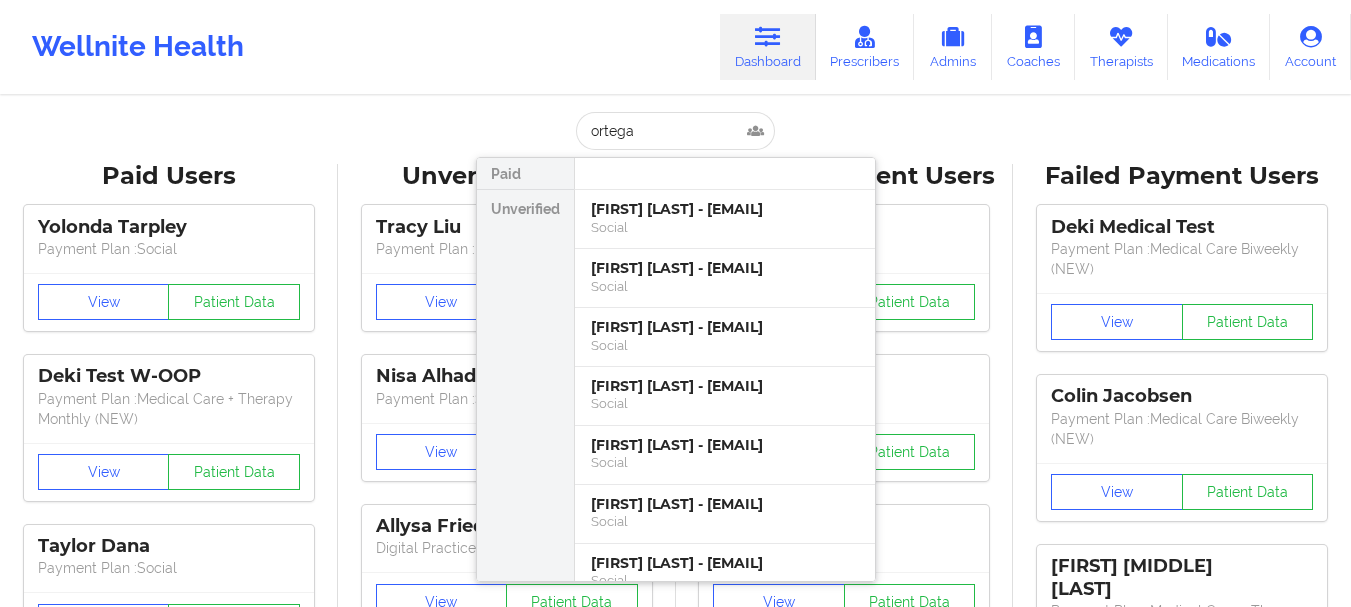 type on "ortega" 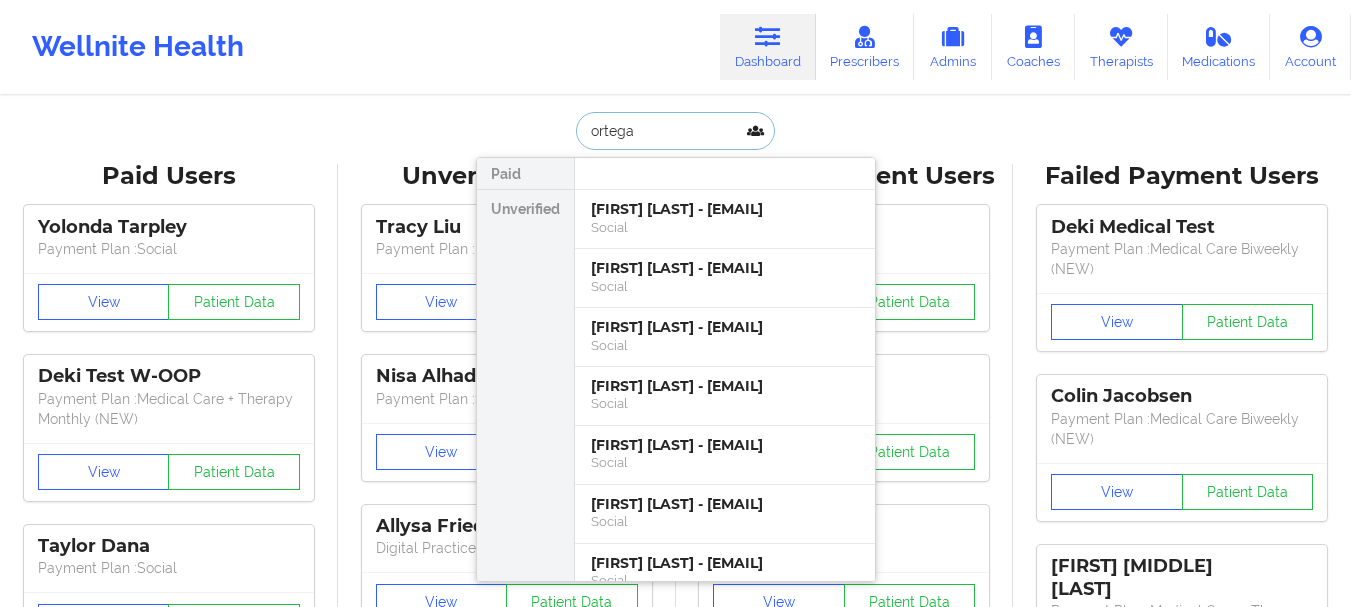 click on "[FIRST] [LAST] - [EMAIL]" at bounding box center (725, 209) 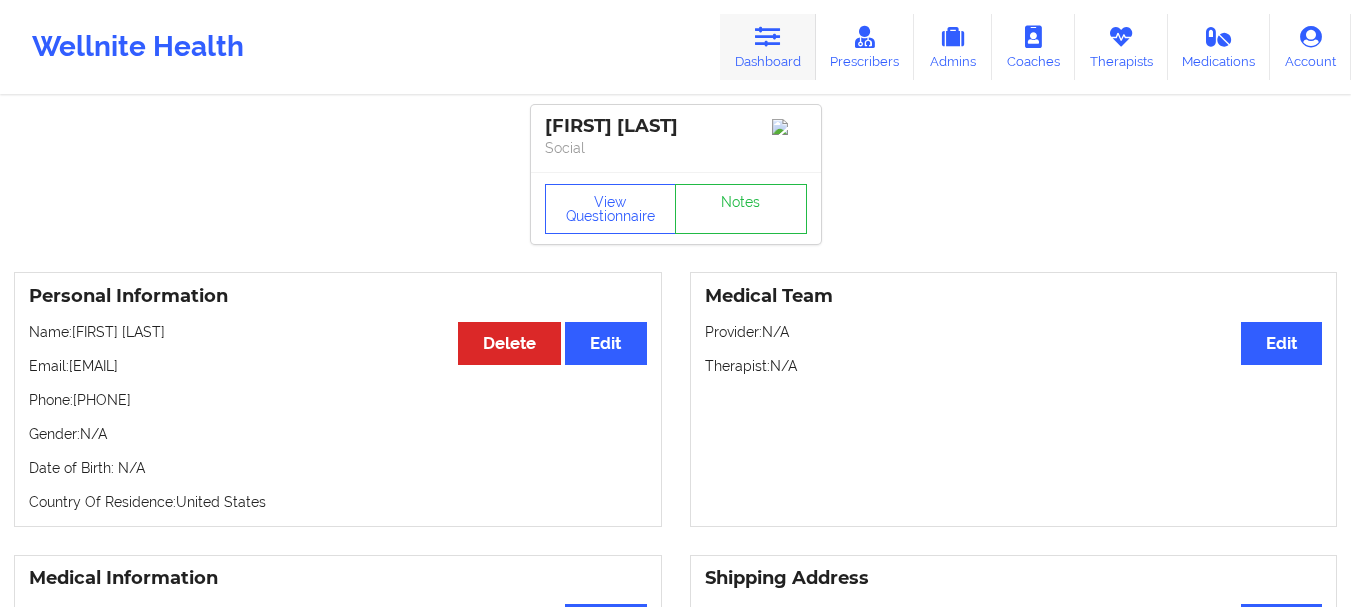 click at bounding box center (768, 37) 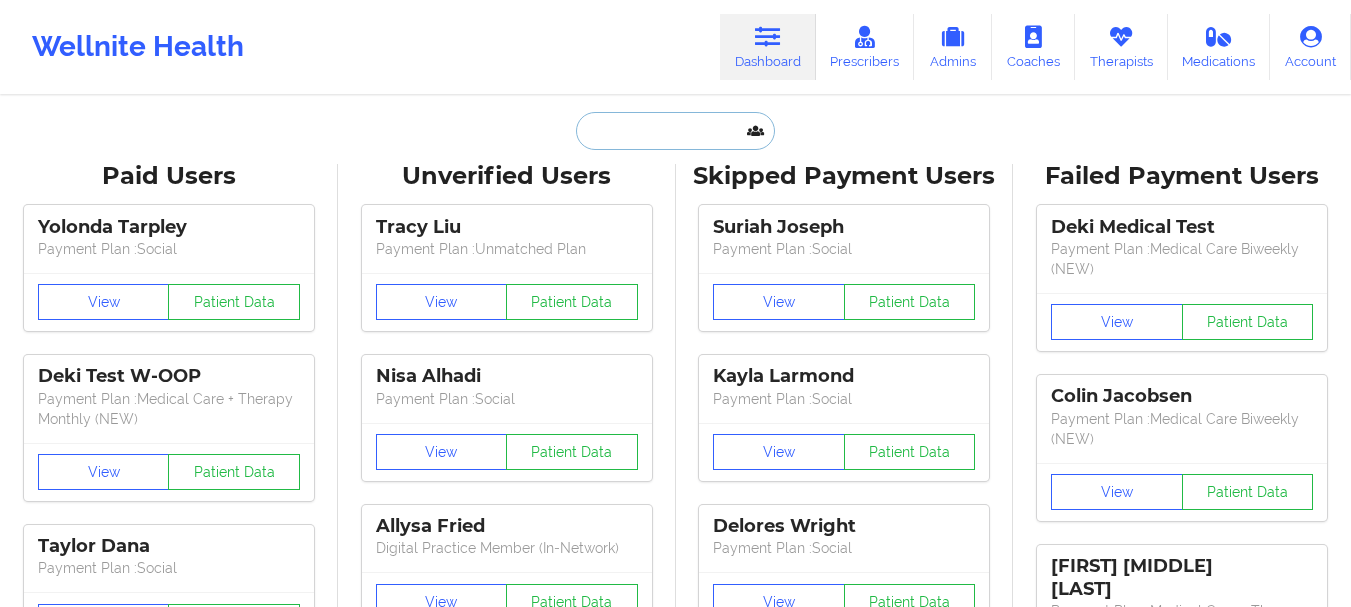 click at bounding box center [675, 131] 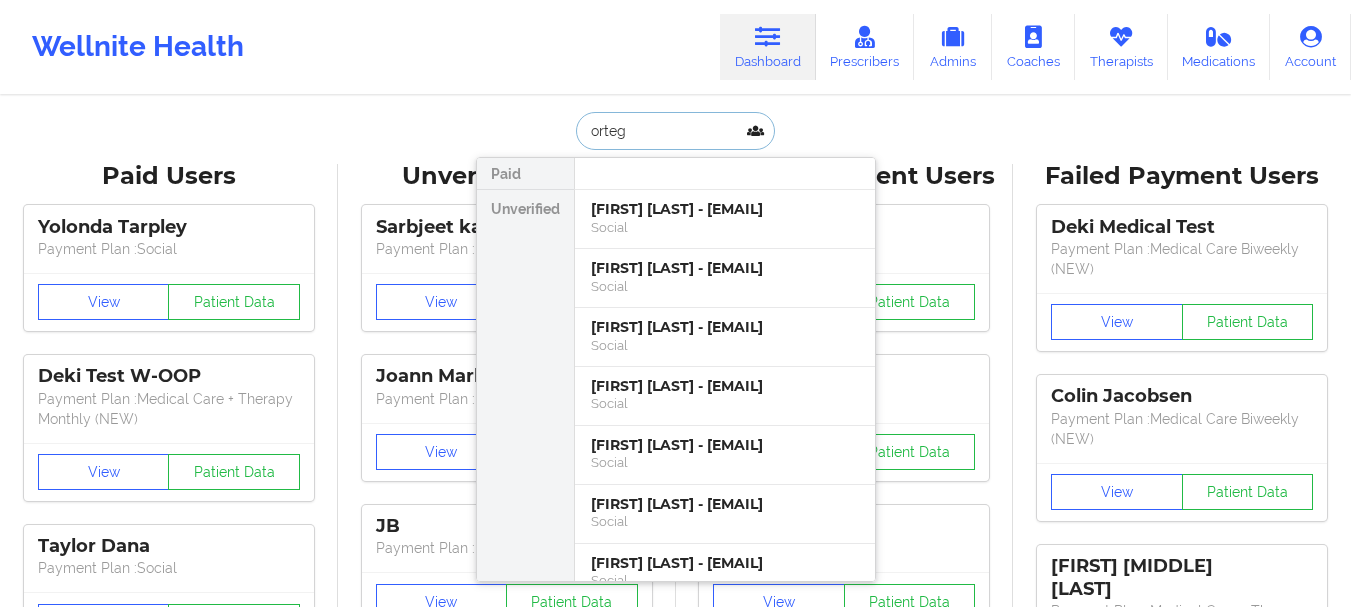 type on "ortega" 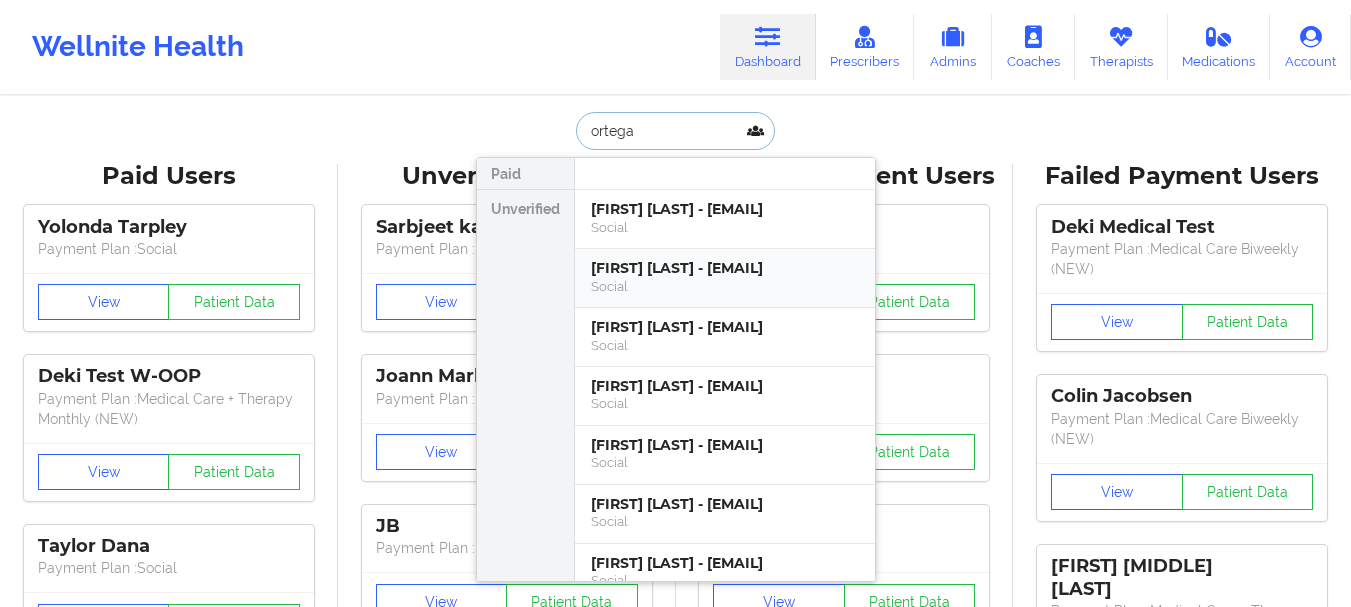 click on "Social" at bounding box center (725, 286) 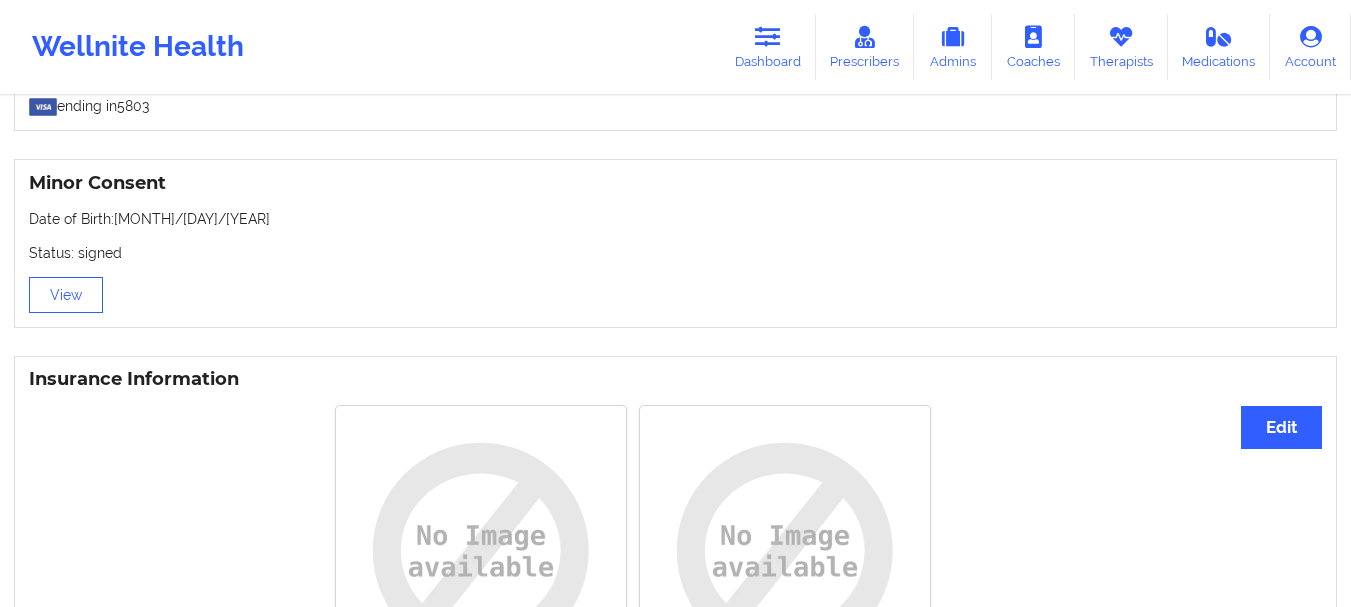 scroll, scrollTop: 1232, scrollLeft: 0, axis: vertical 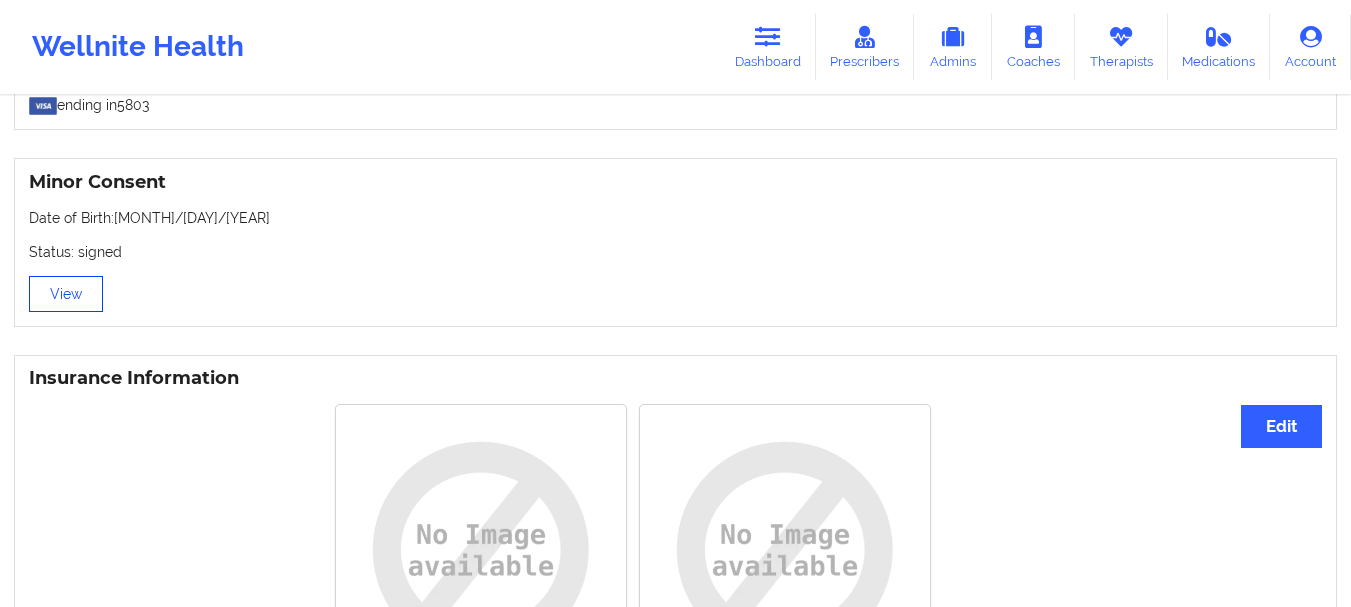 drag, startPoint x: 239, startPoint y: 491, endPoint x: 86, endPoint y: 313, distance: 234.71898 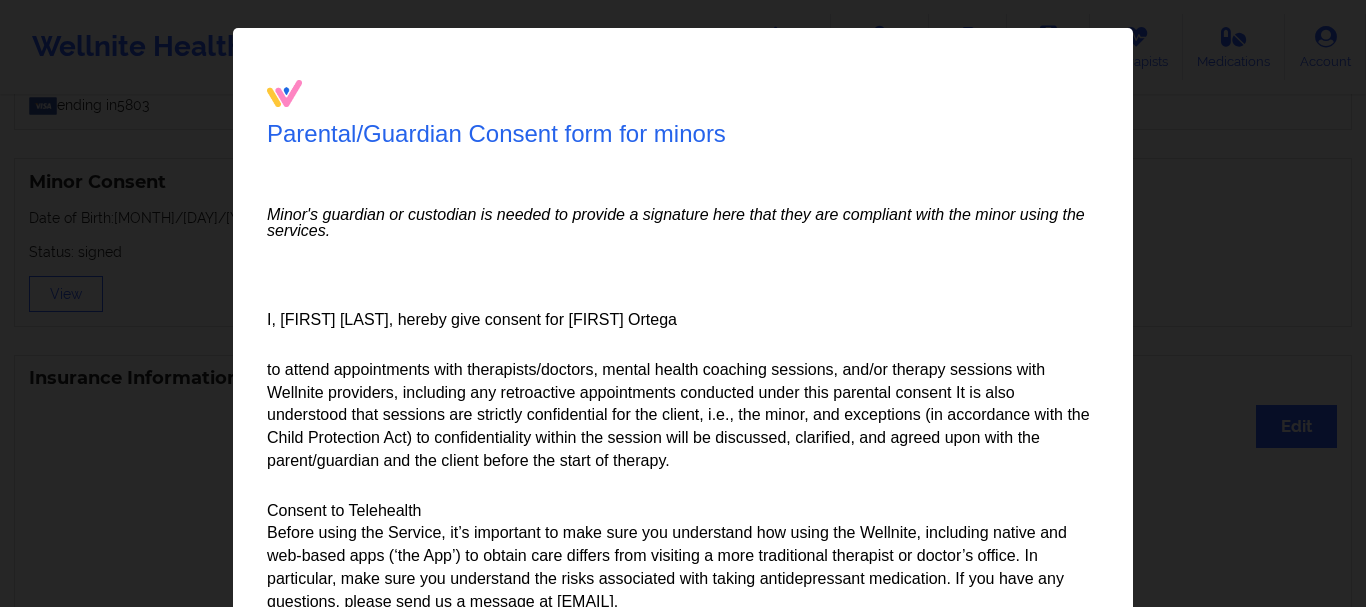 click on "Parental/Guardian Consent form for minors Minor's guardian or custodian is needed to provide a signature here that they are compliant with the minor using the services. I, [FIRST] [LAST], hereby give consent for [FIRST] [LAST] to attend appointments with therapists/doctors, mental health coaching sessions, and/or therapy sessions with Wellnite providers, including any retroactive appointments conducted under this parental consent It is also understood that sessions are strictly confidential for the client, i.e., the minor, and exceptions (in accordance with the Child Protection Act) to confidentiality within the session will be discussed, clarified, and agreed upon with the parent/guardian and the client before the start of therapy. Consent to Telehealth Not For Emergencies I understand that I should never use the App or Website in an emergency. I understand that in an emergency, I should dial 911 or go to an emergency department. Telehealth Doctor/Therapist-Patient Relationship" at bounding box center [683, 303] 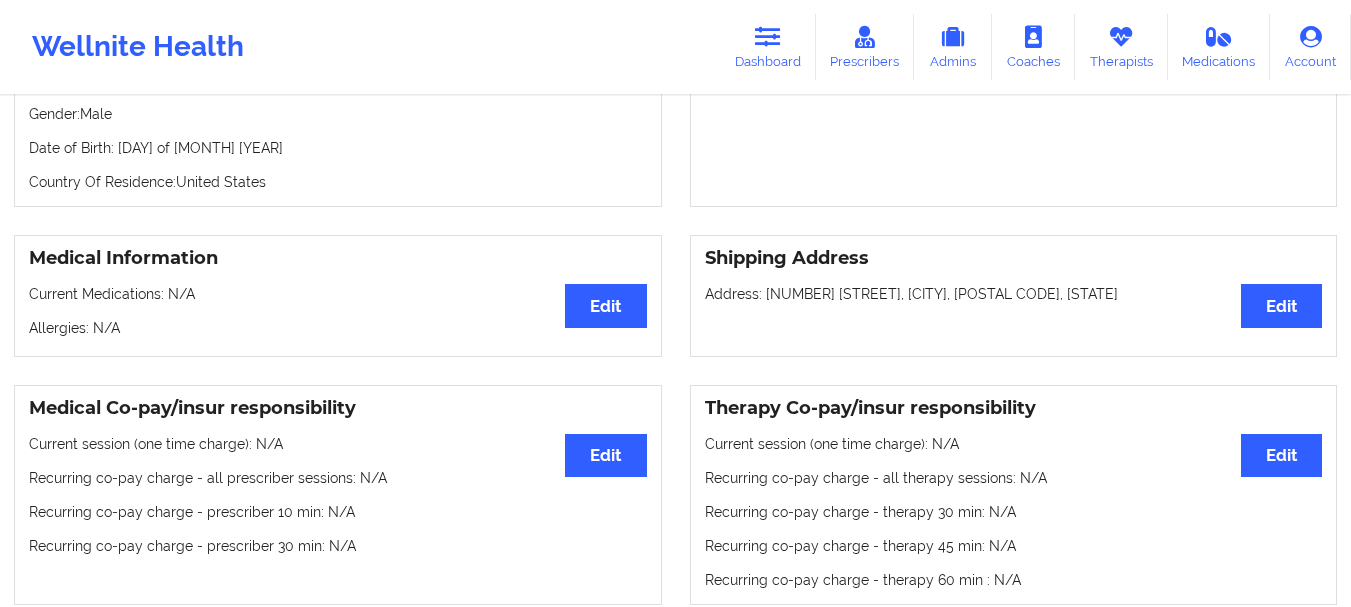 scroll, scrollTop: 0, scrollLeft: 0, axis: both 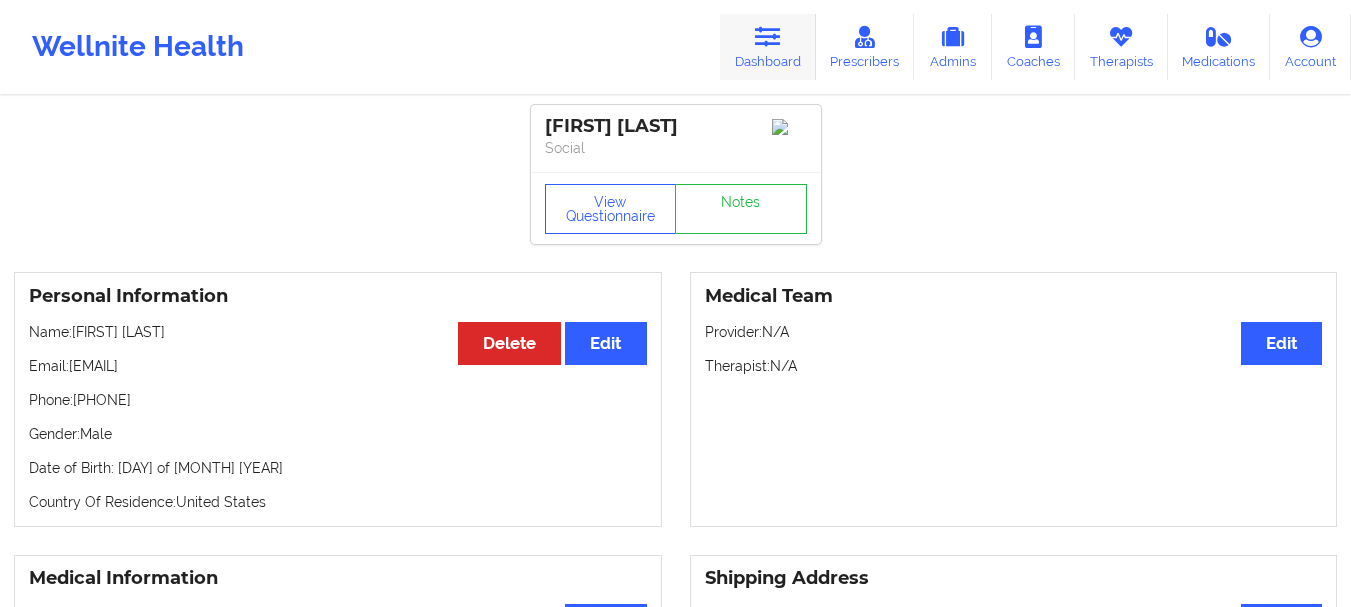 click on "Dashboard" at bounding box center (768, 47) 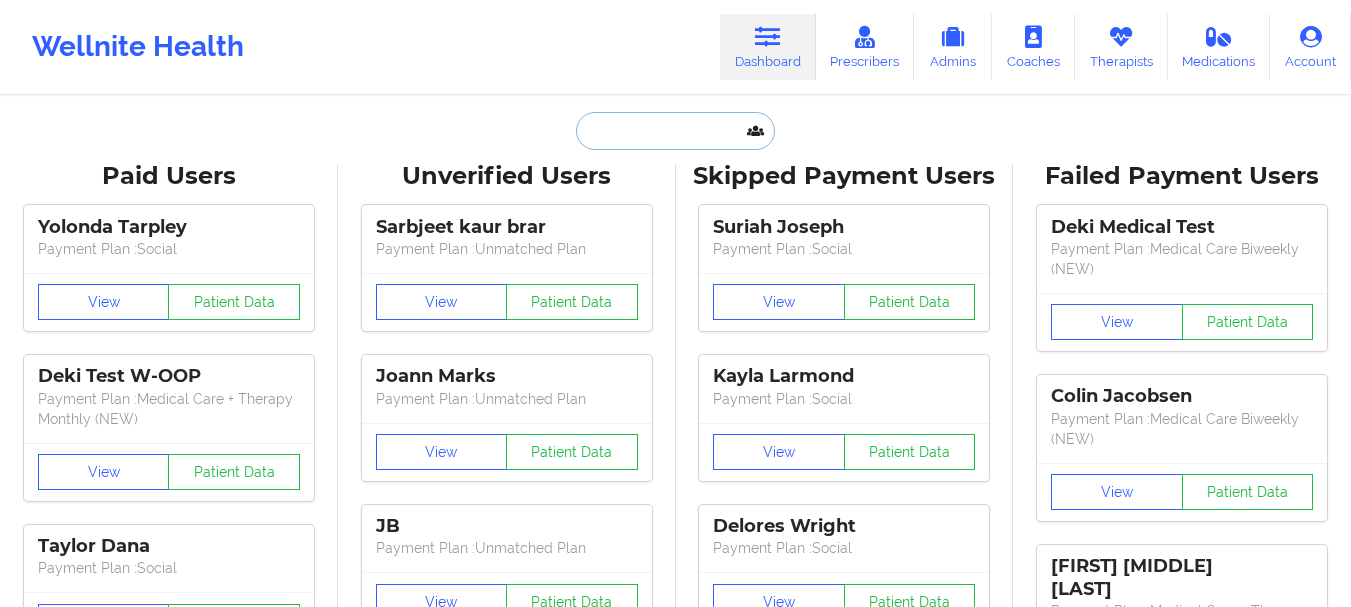click at bounding box center [675, 131] 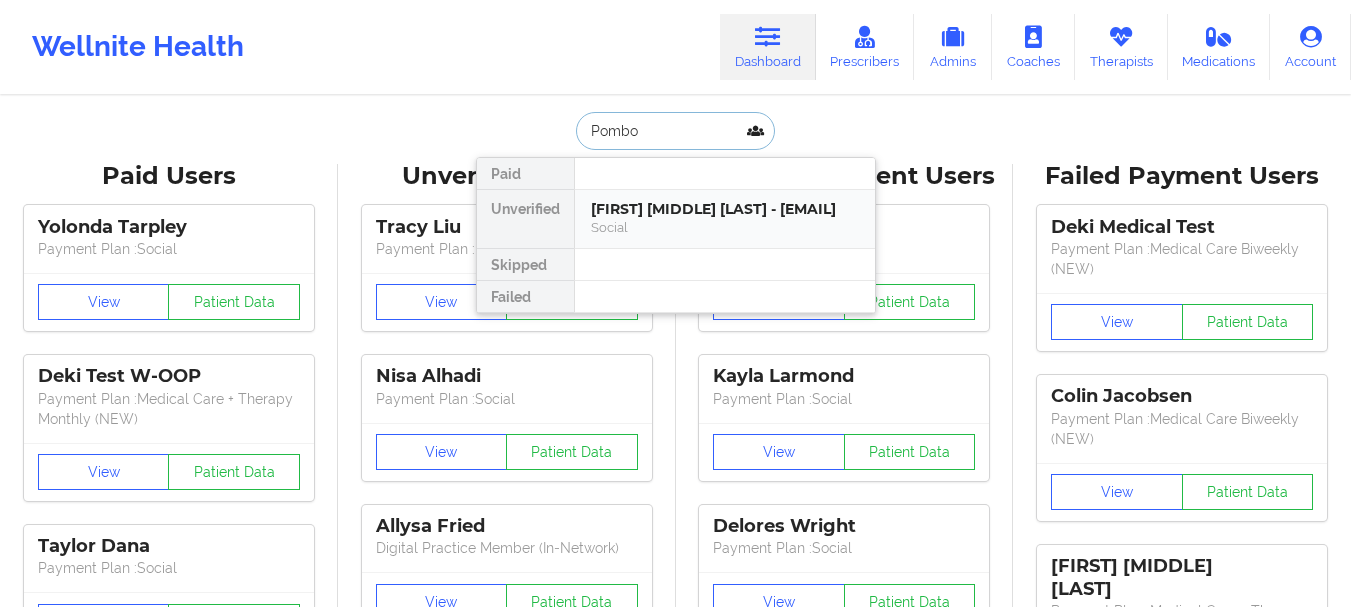 click on "[FIRST] [MIDDLE] [LAST] - [EMAIL]" at bounding box center (725, 209) 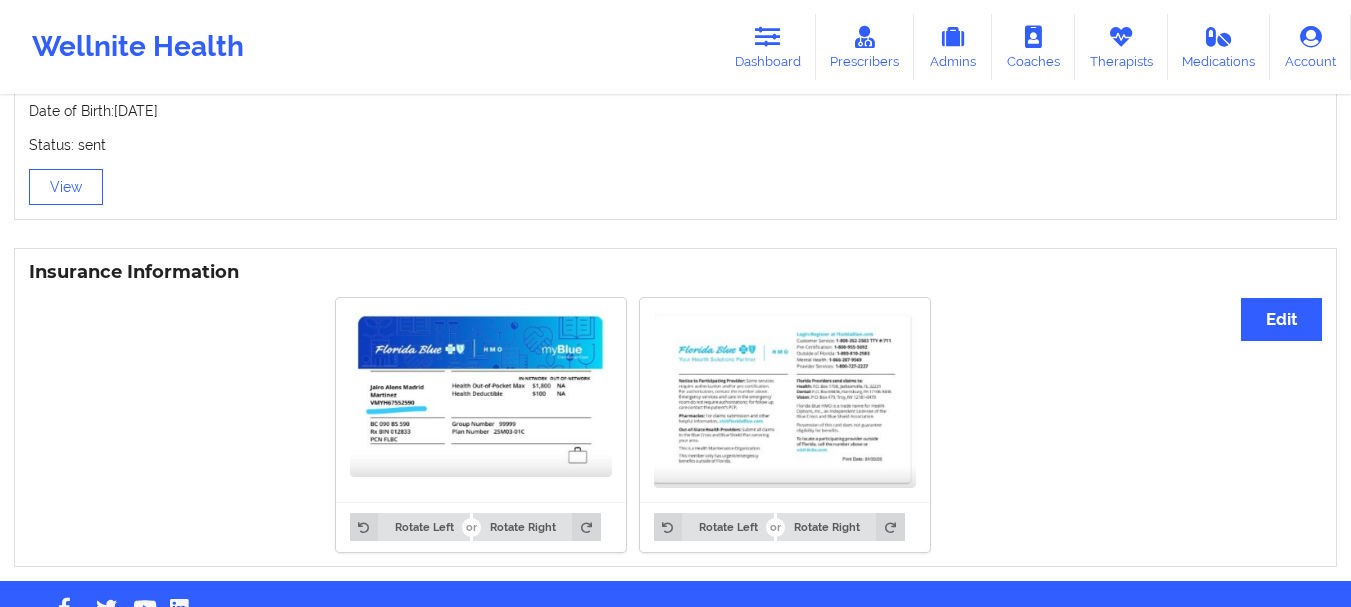 scroll, scrollTop: 1418, scrollLeft: 0, axis: vertical 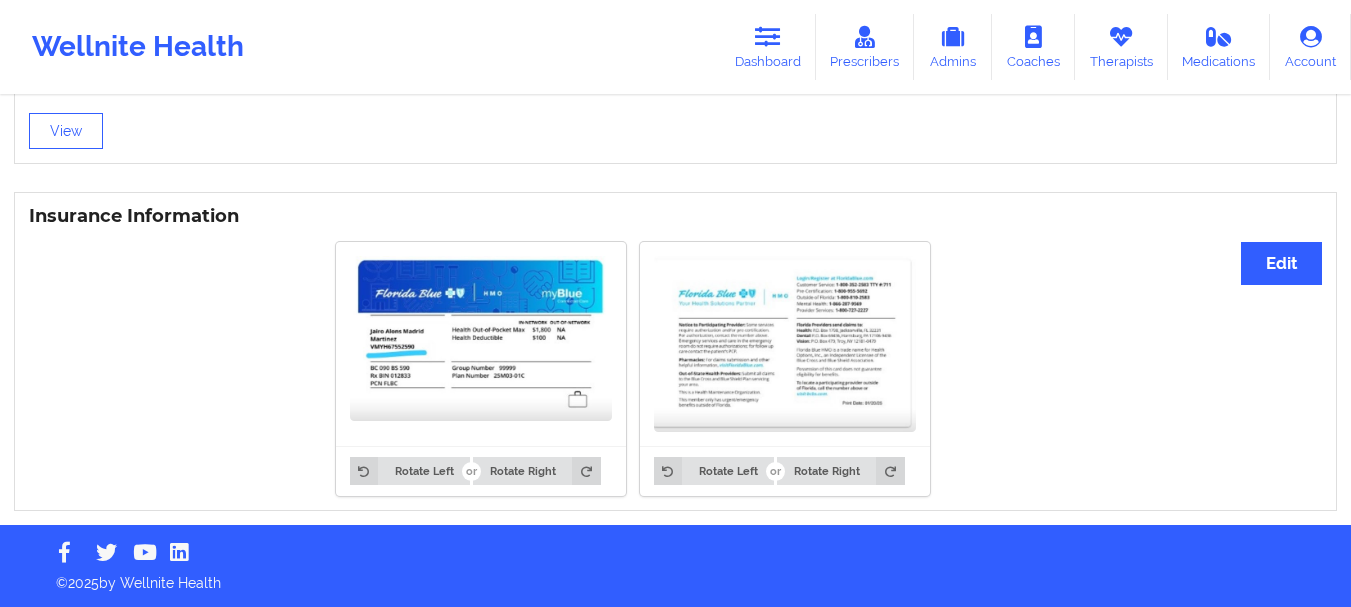 click on "Rotate Left Rotate Right" at bounding box center (481, 471) 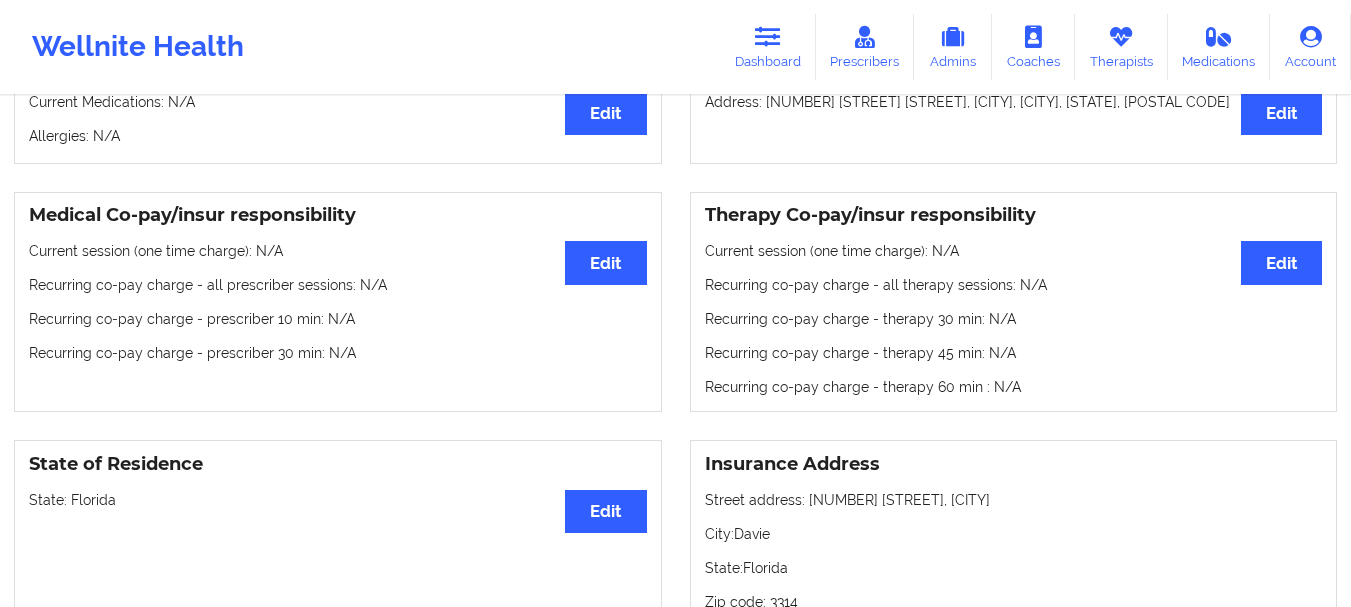 scroll, scrollTop: 0, scrollLeft: 0, axis: both 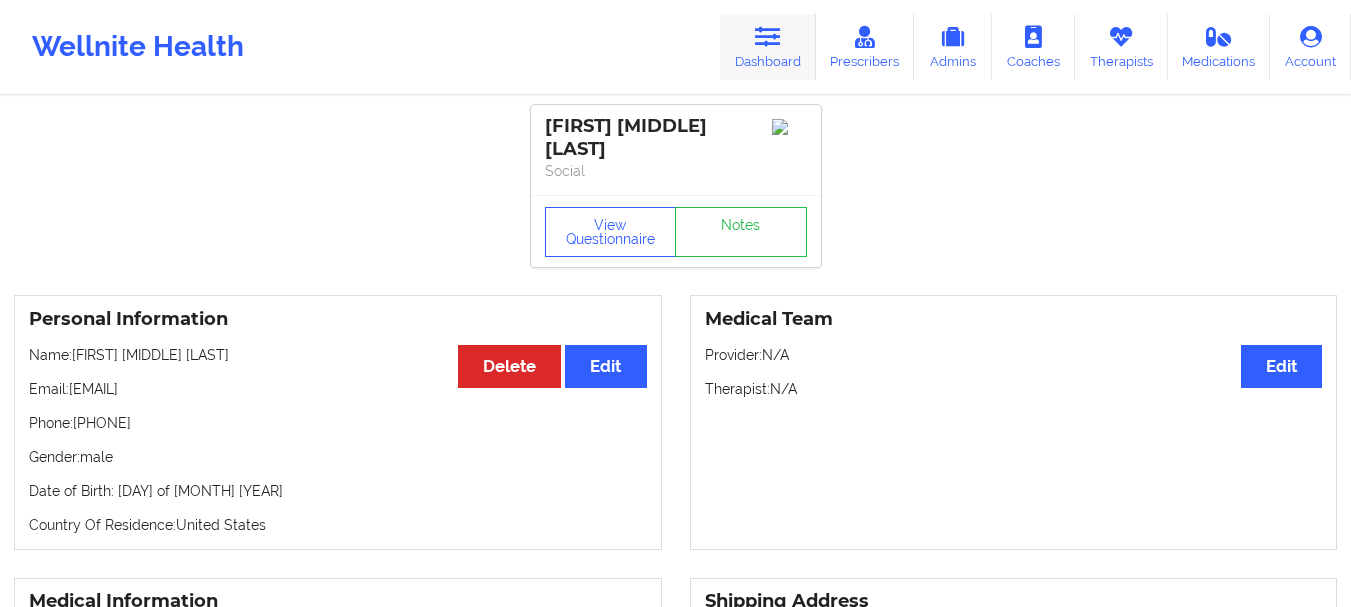 click on "Dashboard" at bounding box center [768, 47] 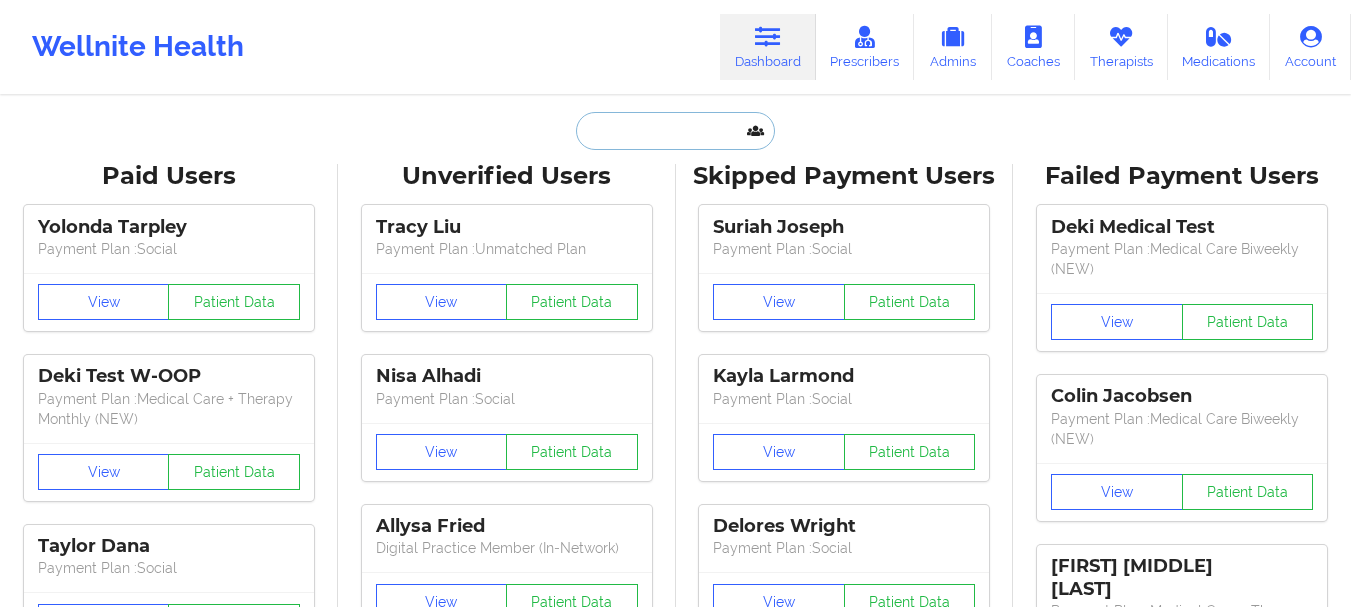 click at bounding box center (675, 131) 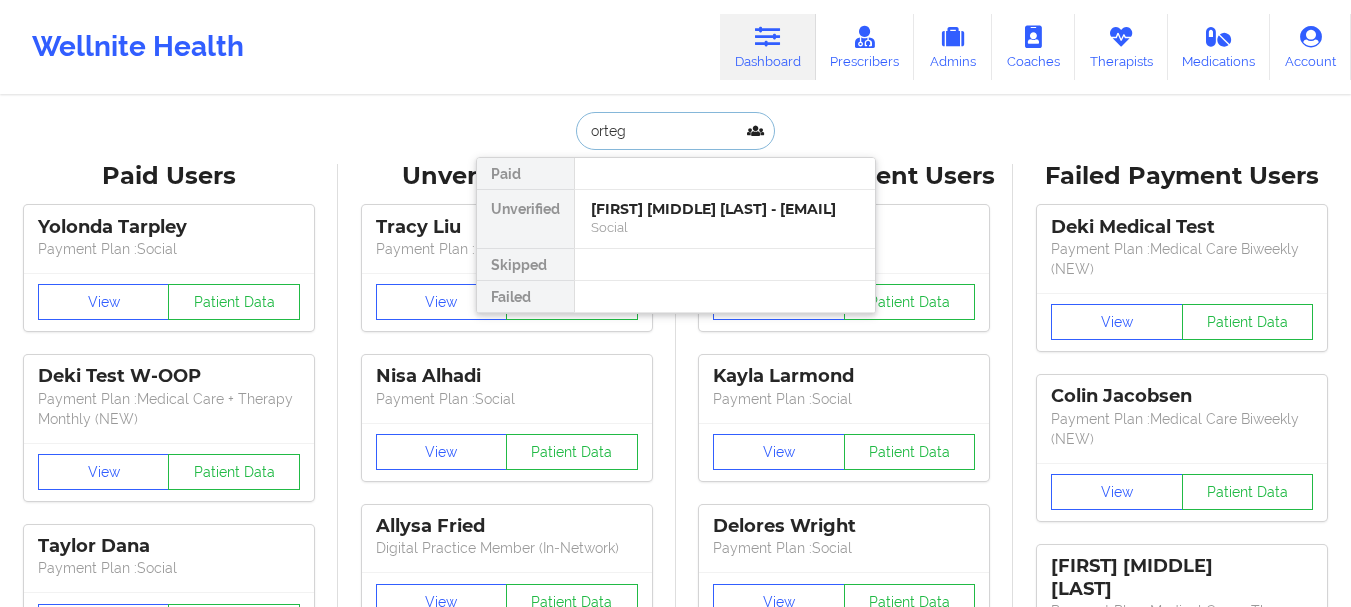 type on "ortega" 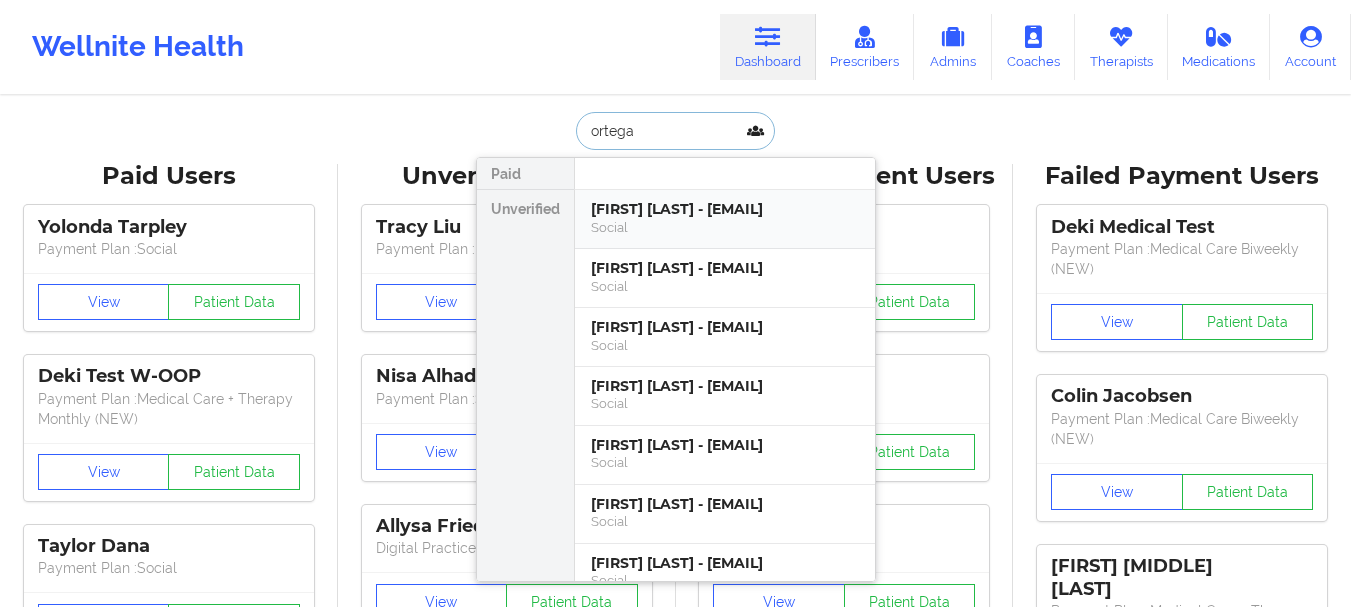 click on "[FIRST] [LAST] - [EMAIL]" at bounding box center (725, 209) 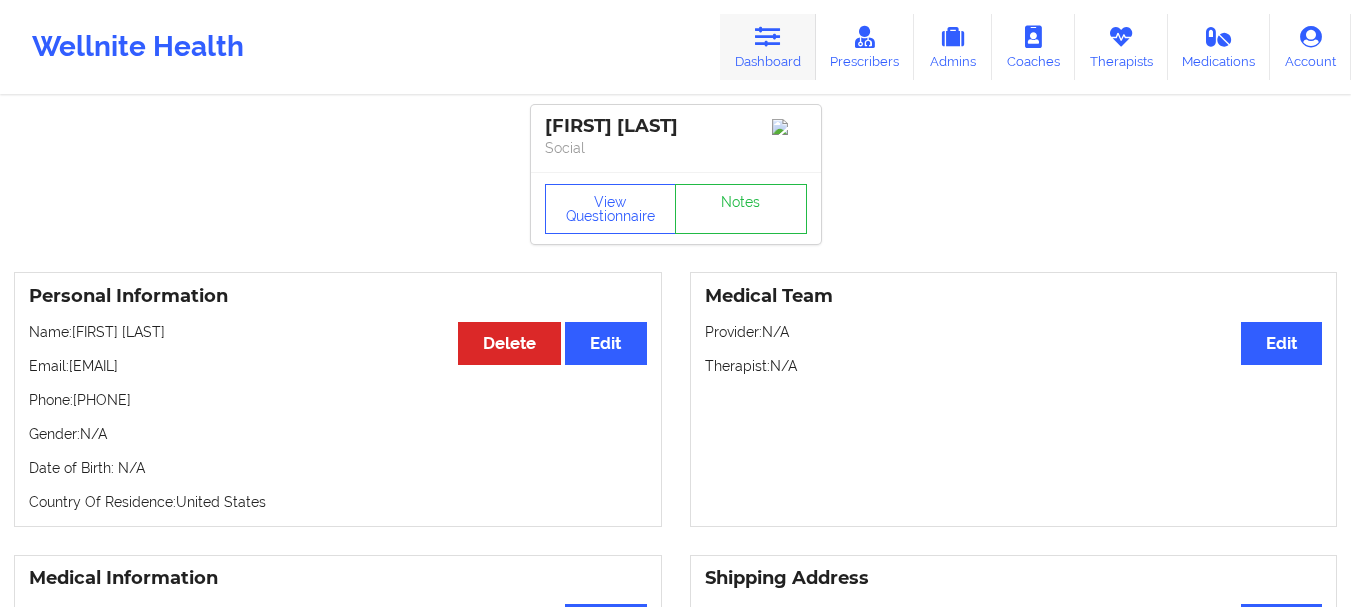 click on "Dashboard" at bounding box center [768, 47] 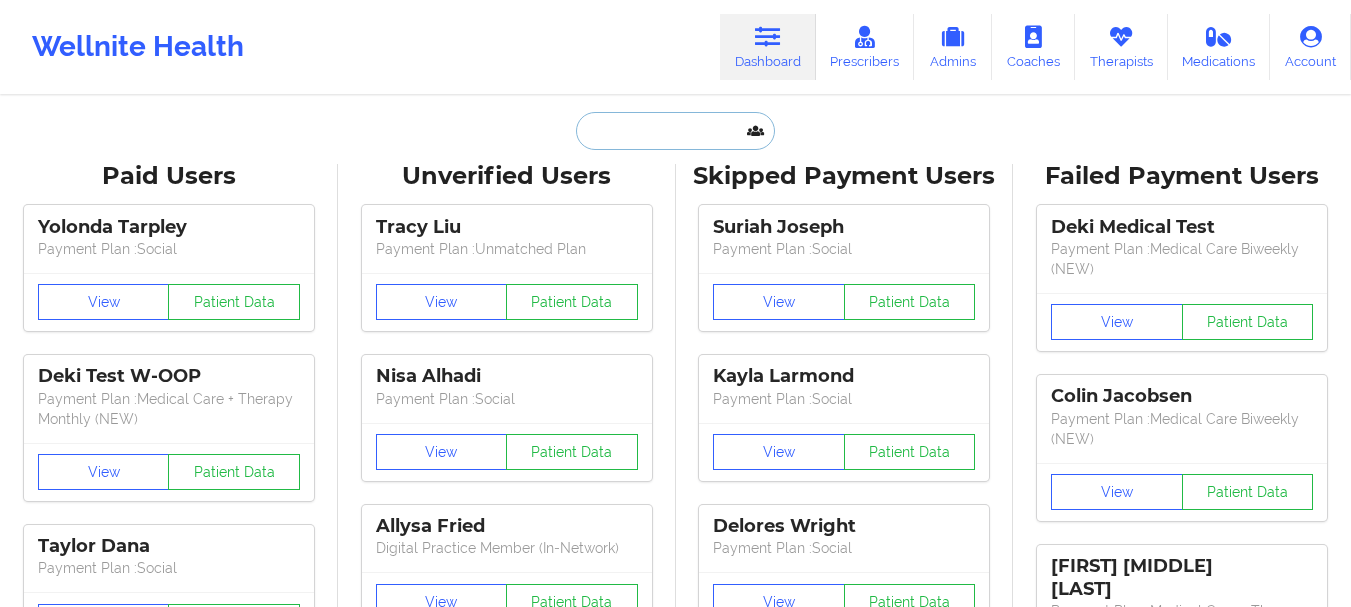 click at bounding box center [675, 131] 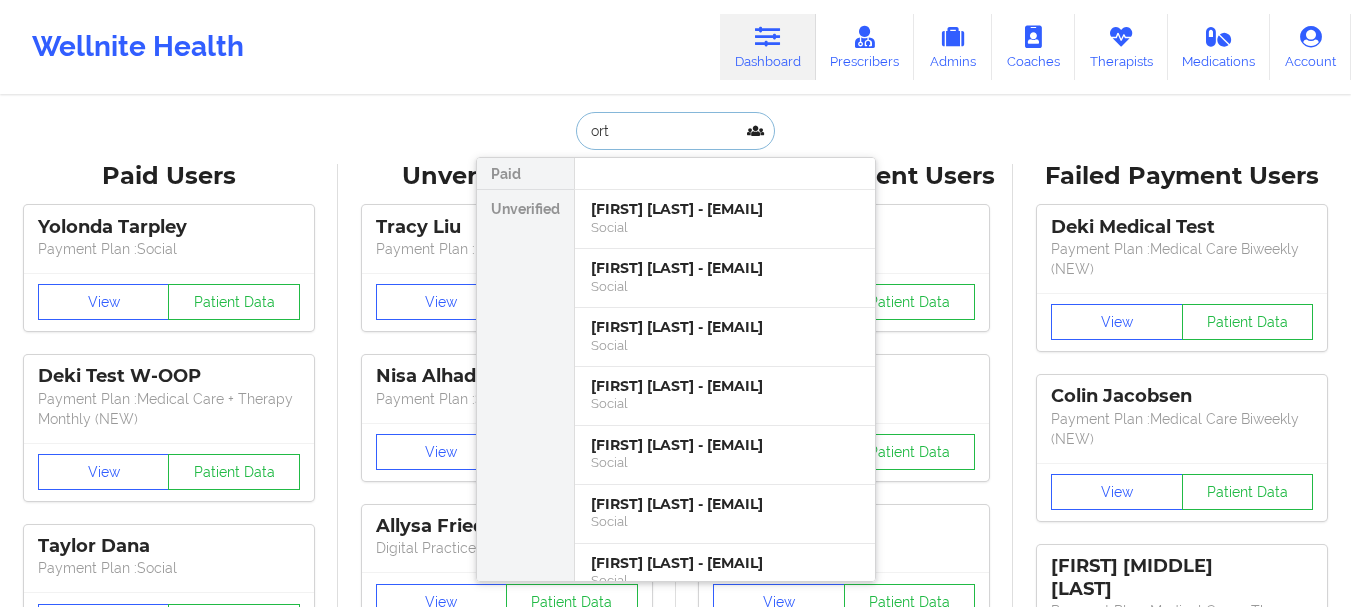 type on "orteg" 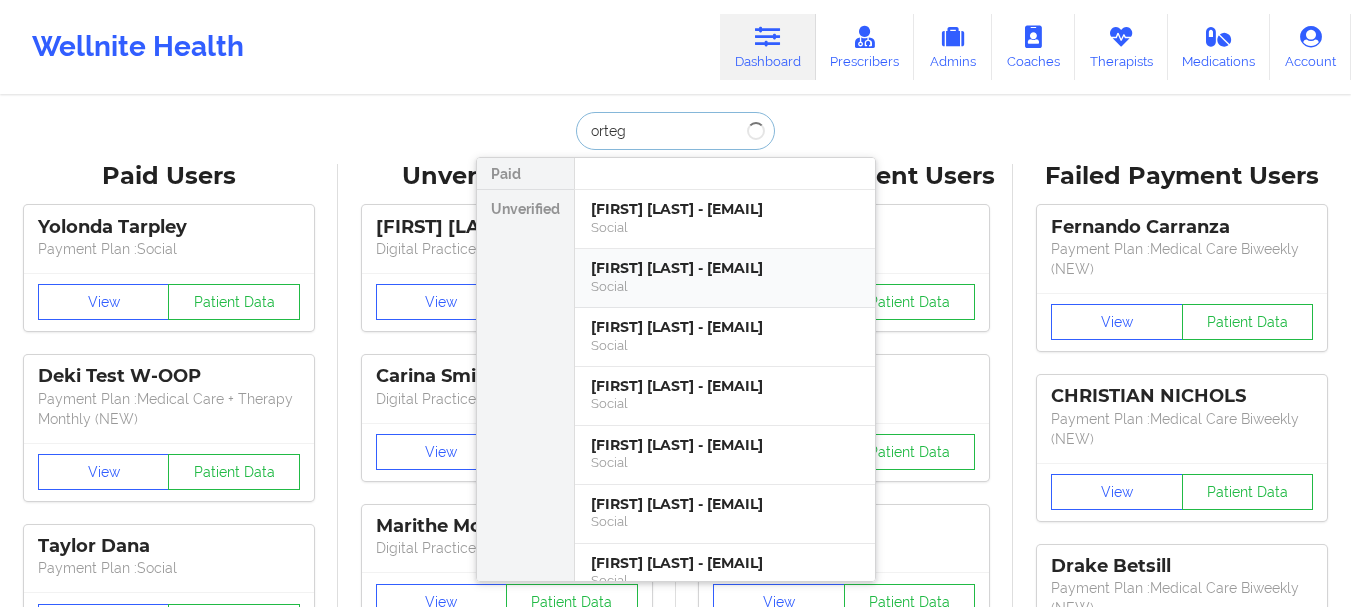 click on "Social" at bounding box center [725, 286] 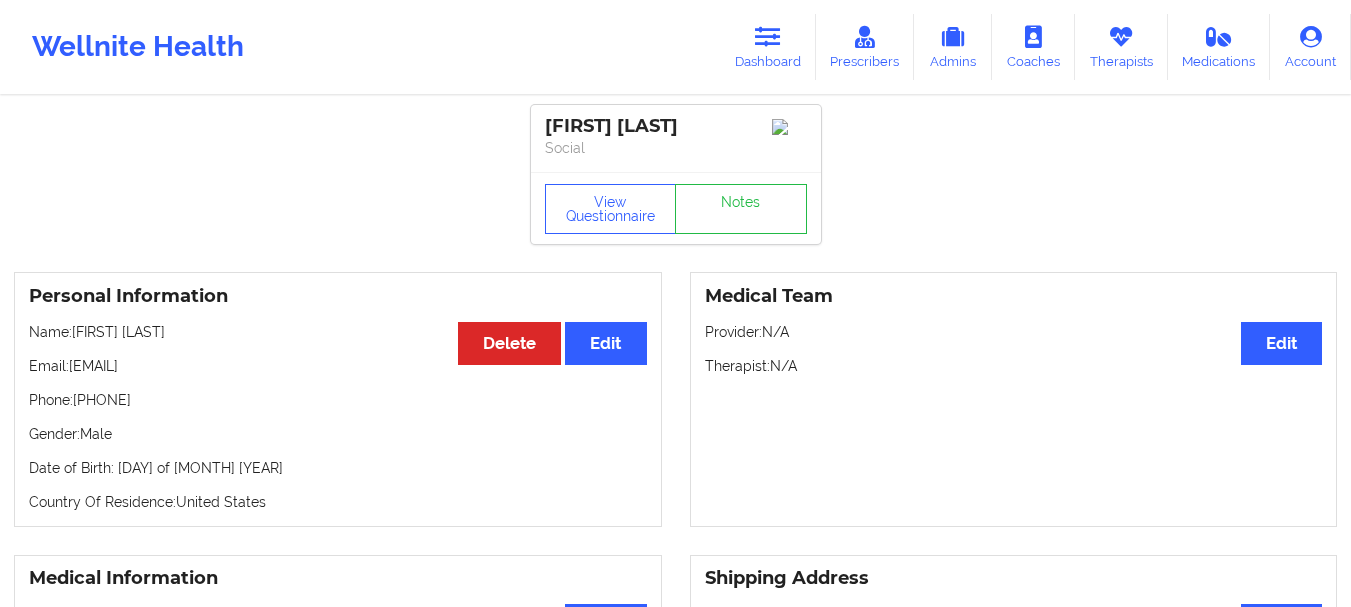 drag, startPoint x: 76, startPoint y: 376, endPoint x: 255, endPoint y: 361, distance: 179.6274 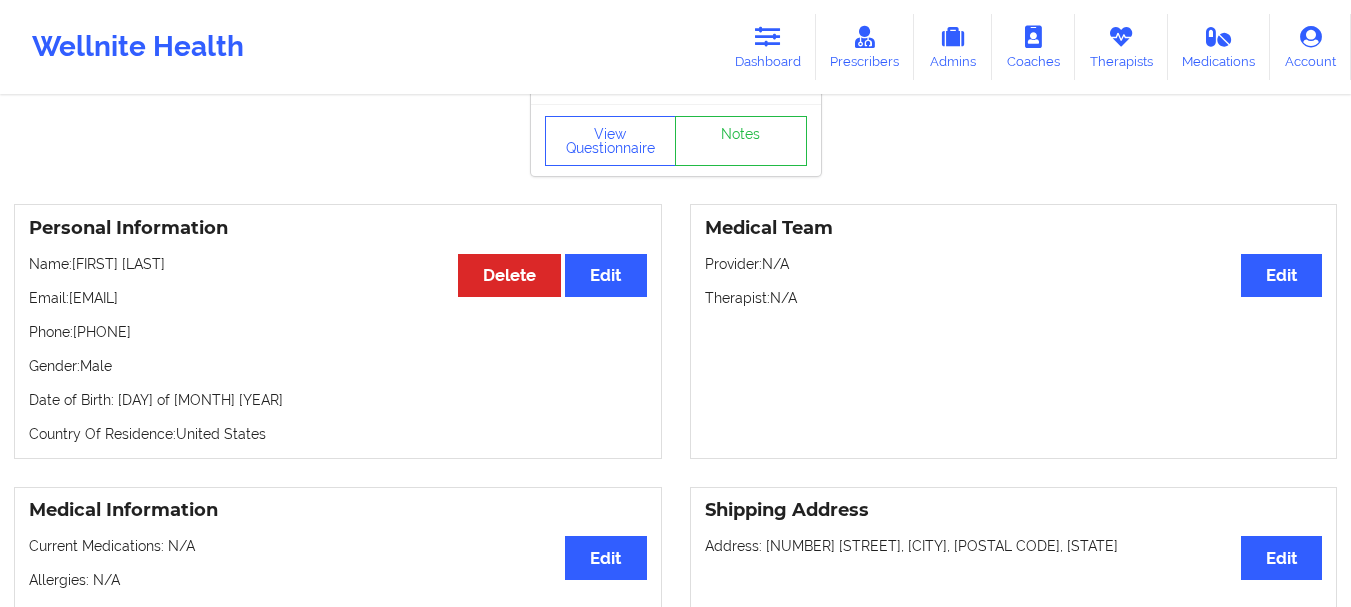 scroll, scrollTop: 0, scrollLeft: 0, axis: both 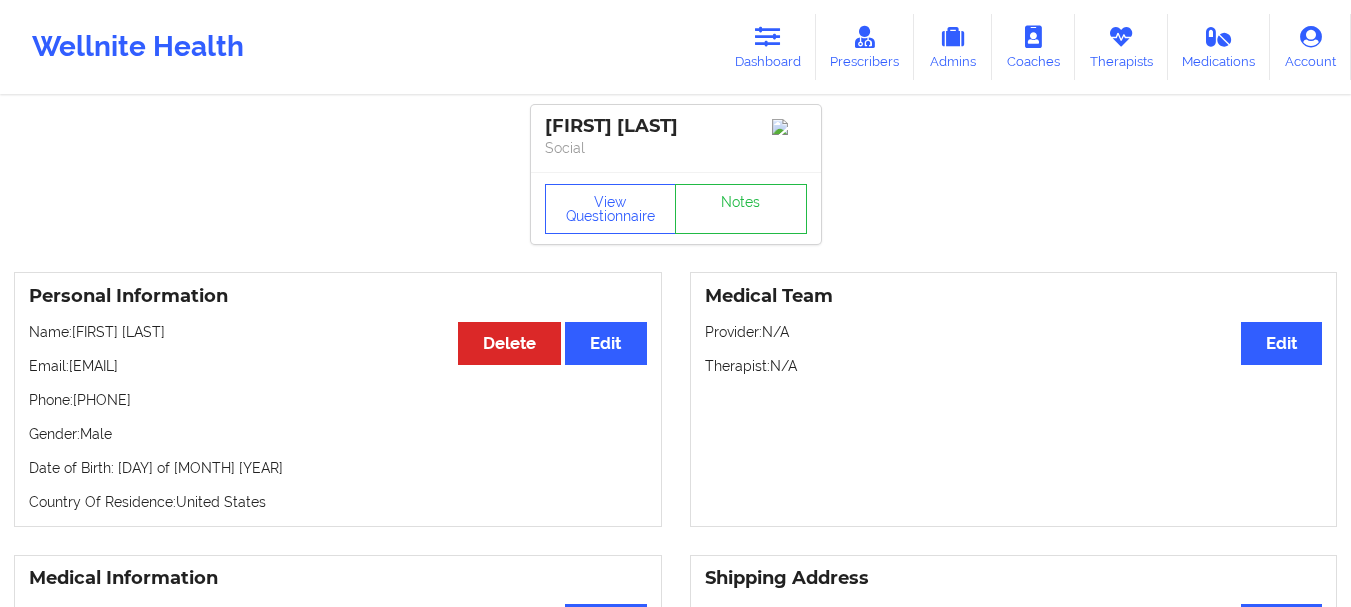 click on "Email: [EMAIL]" at bounding box center [338, 366] 